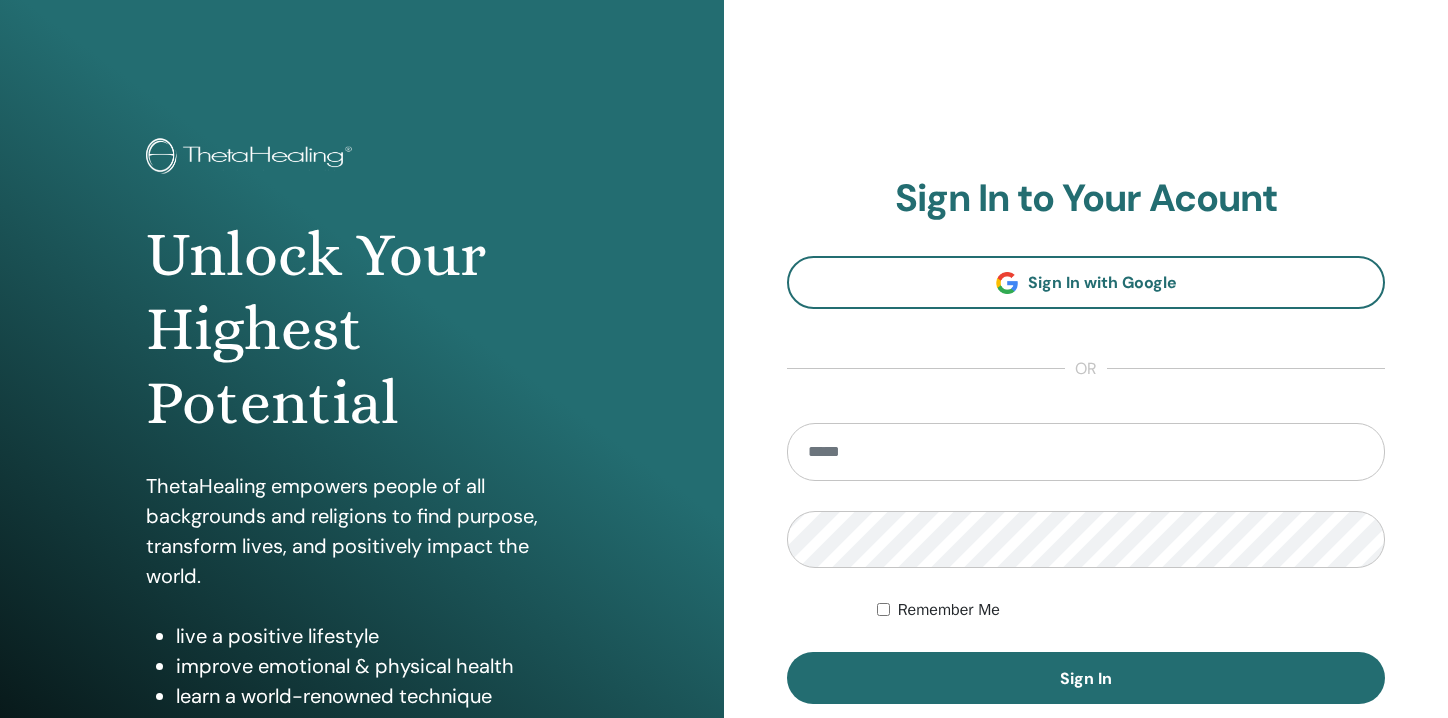 scroll, scrollTop: 0, scrollLeft: 0, axis: both 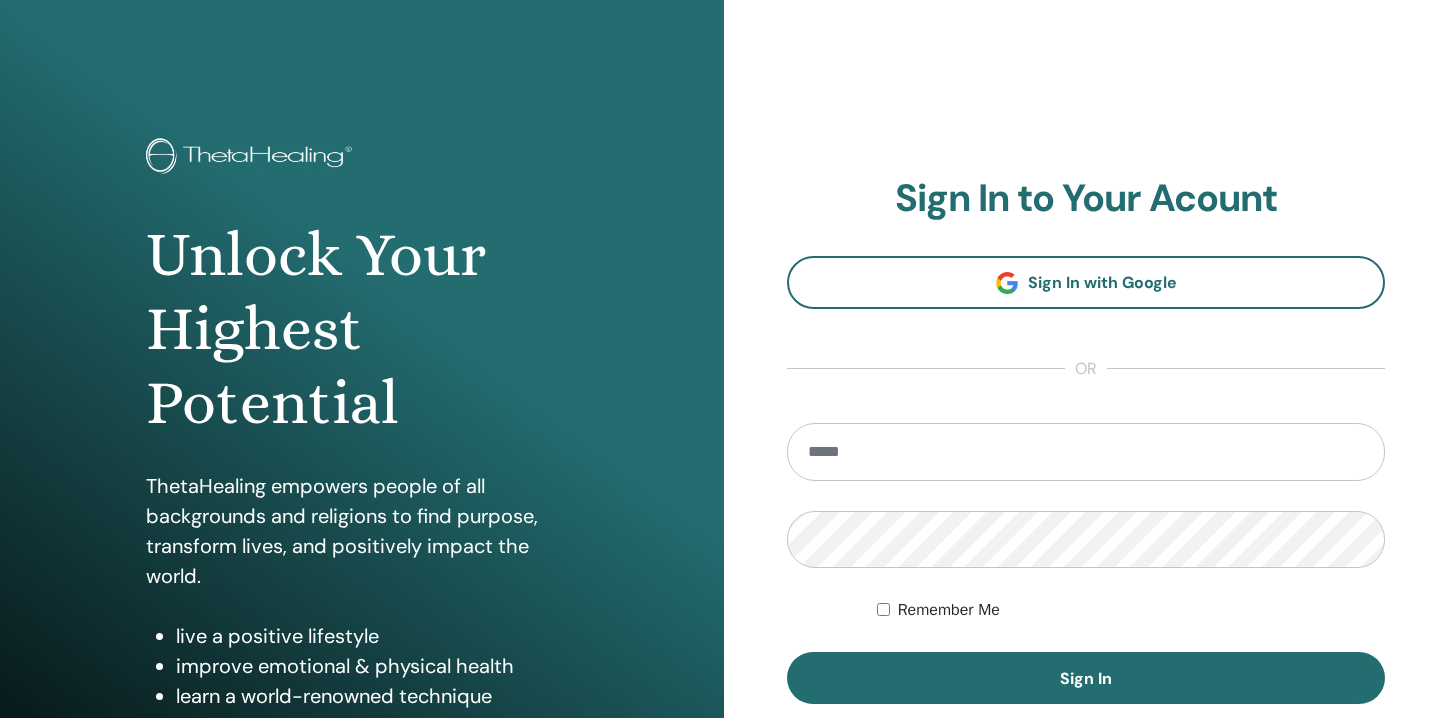 click at bounding box center (1086, 452) 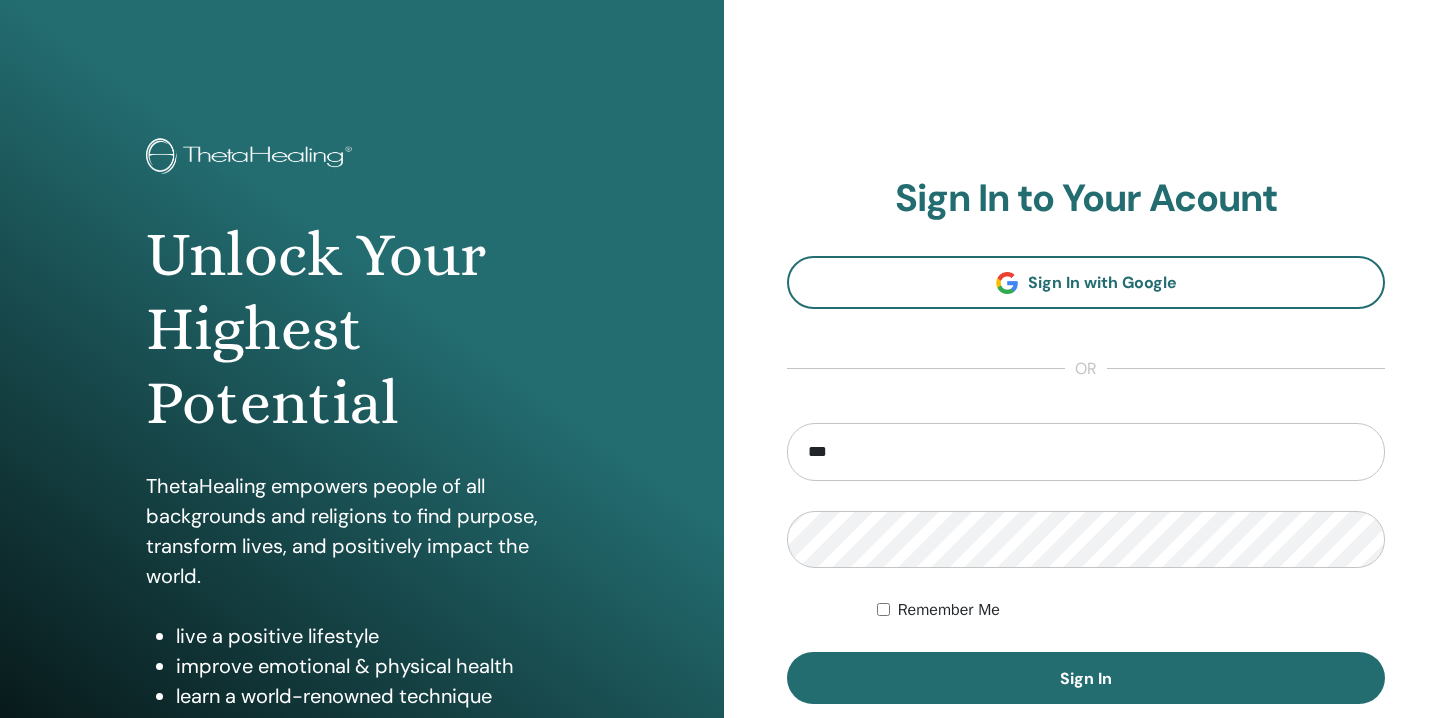 type on "**********" 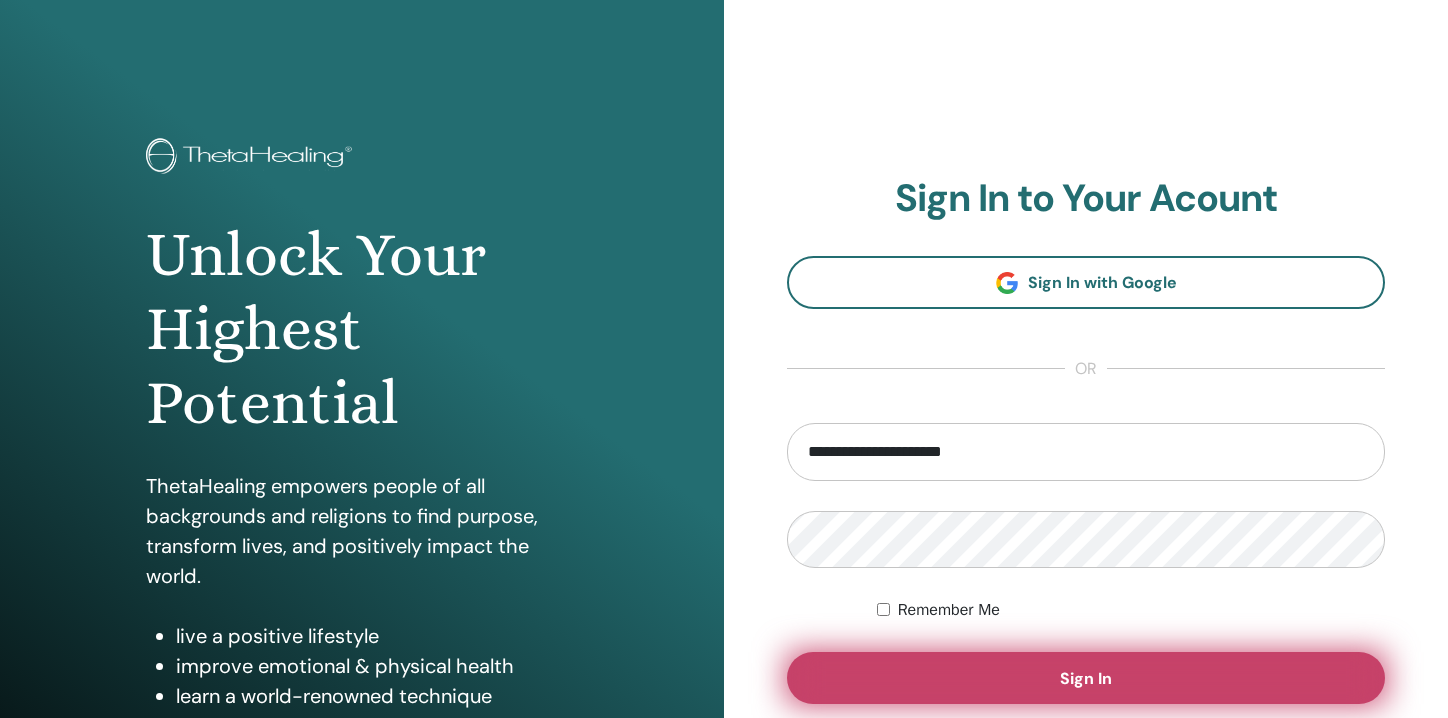 click on "Sign In" at bounding box center [1086, 678] 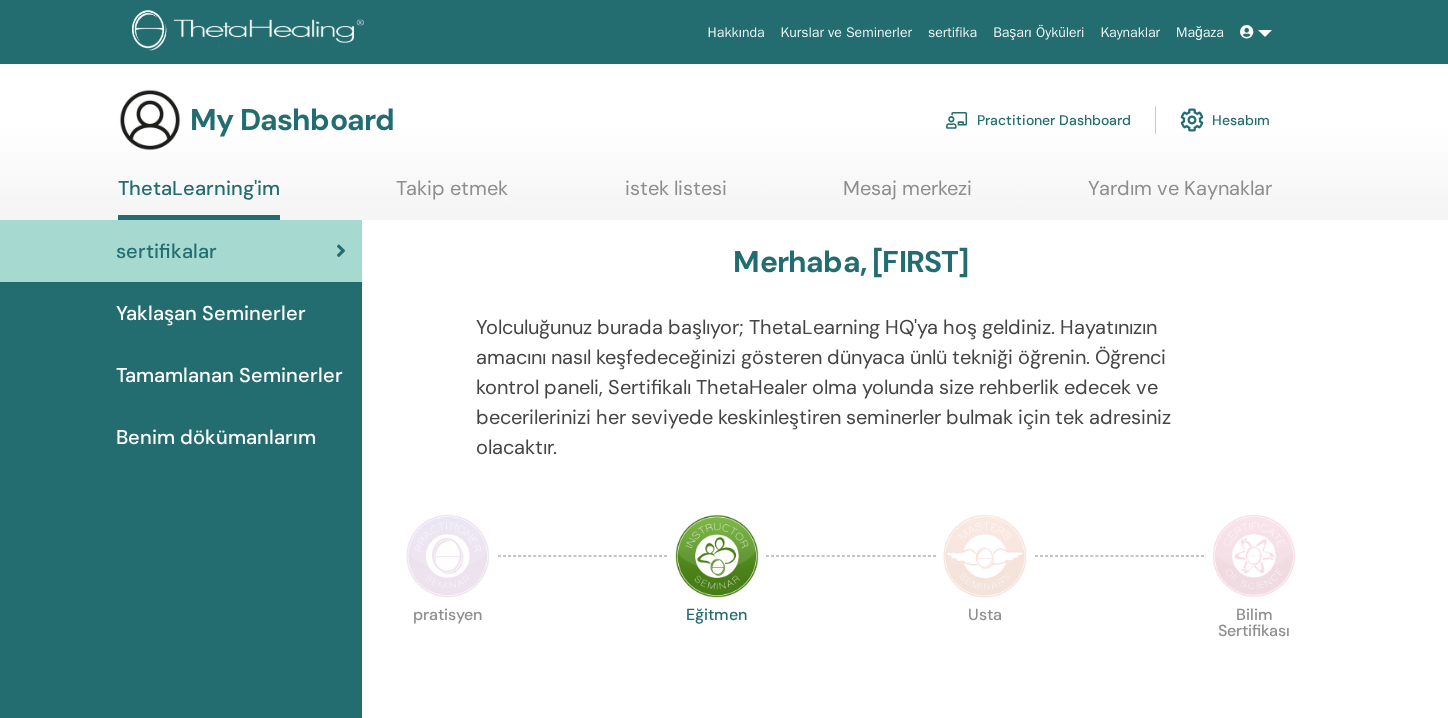 scroll, scrollTop: 0, scrollLeft: 0, axis: both 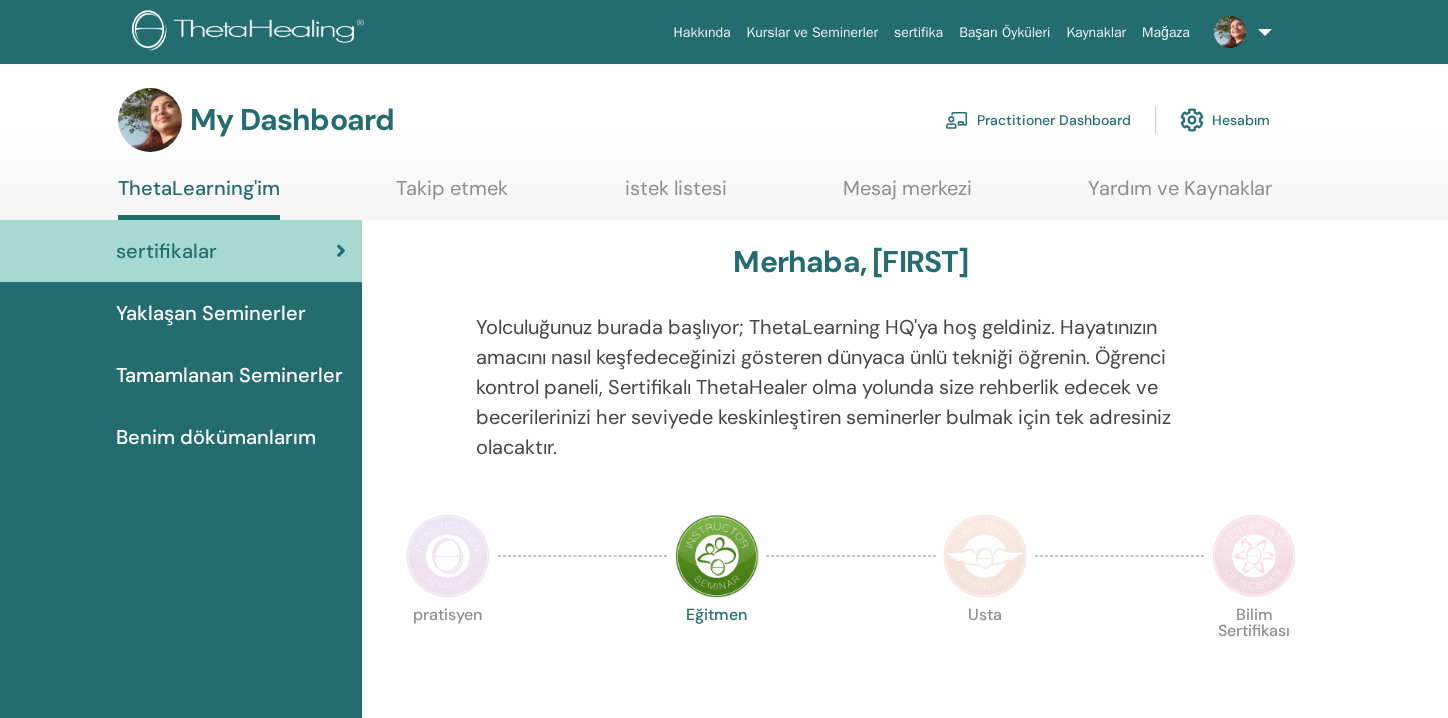 click at bounding box center [150, 120] 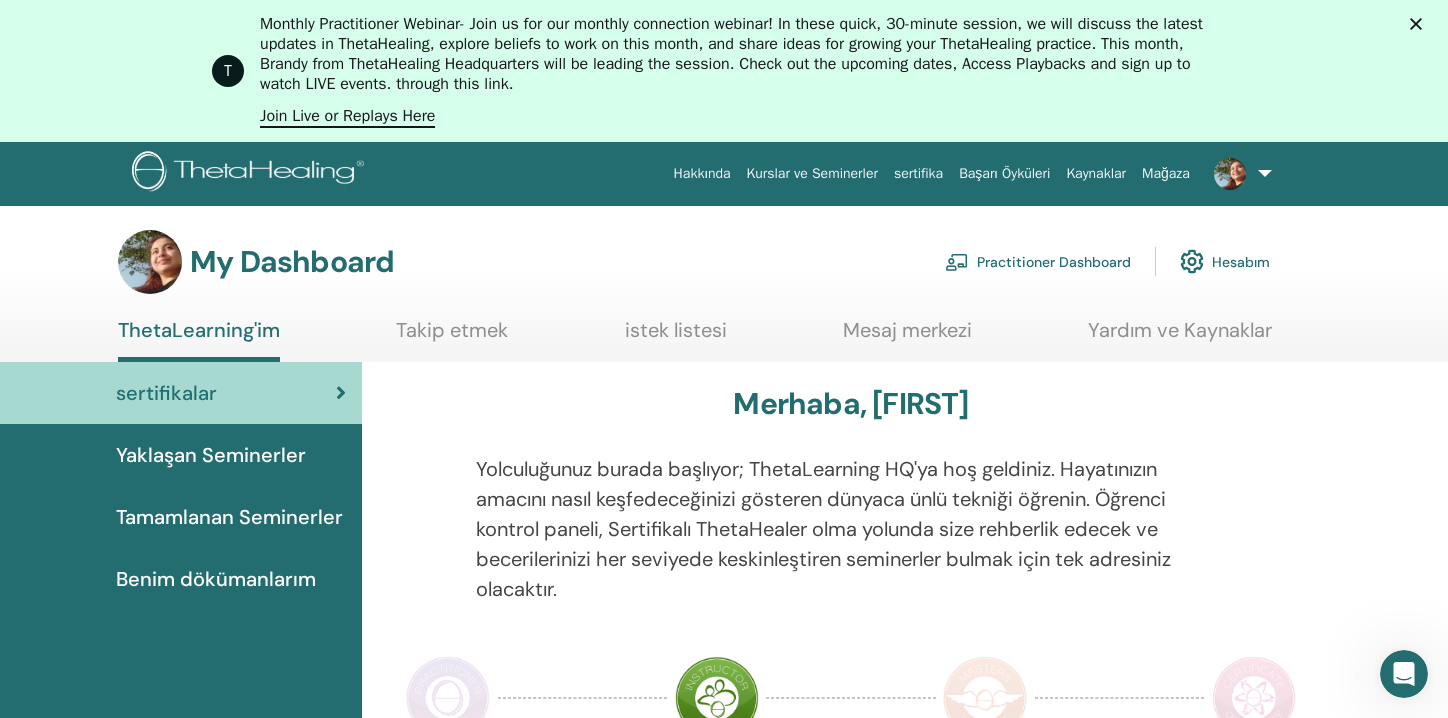 scroll, scrollTop: 0, scrollLeft: 0, axis: both 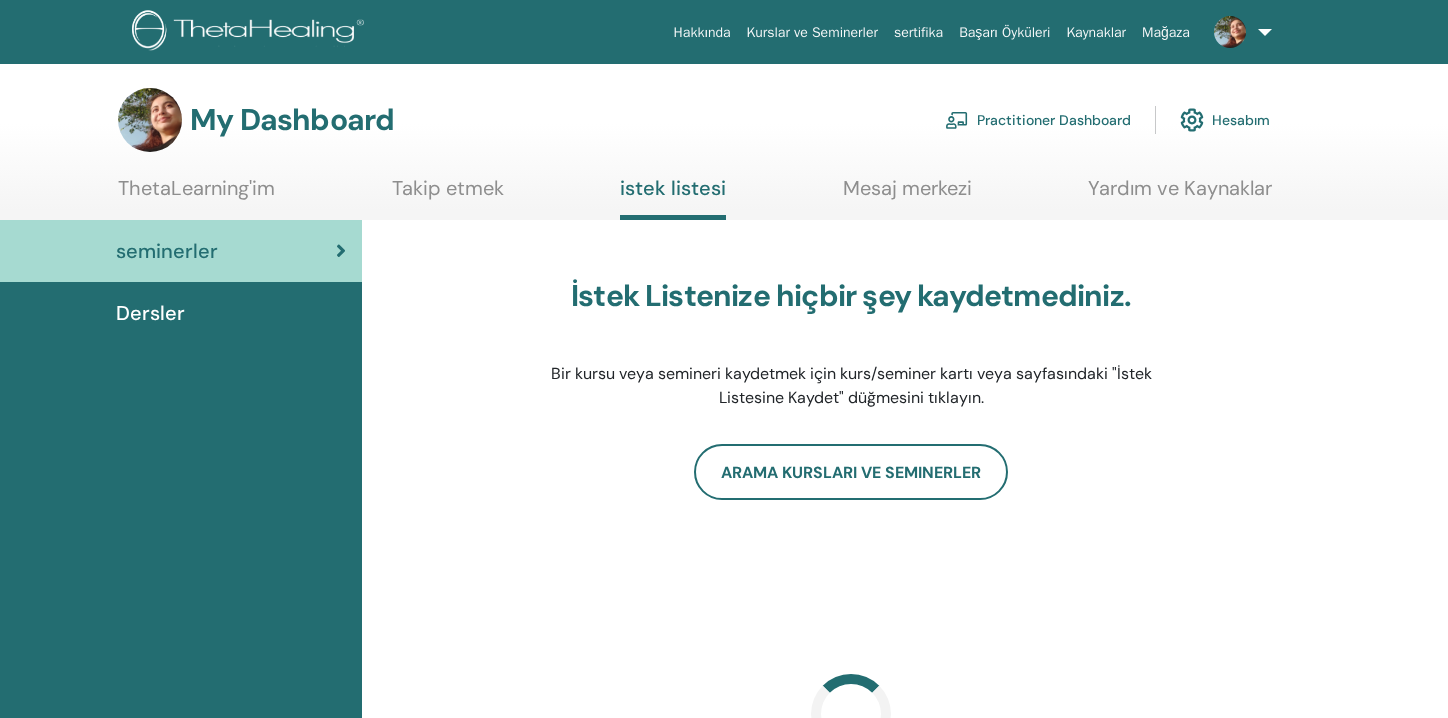 click on "Takip etmek" at bounding box center [448, 195] 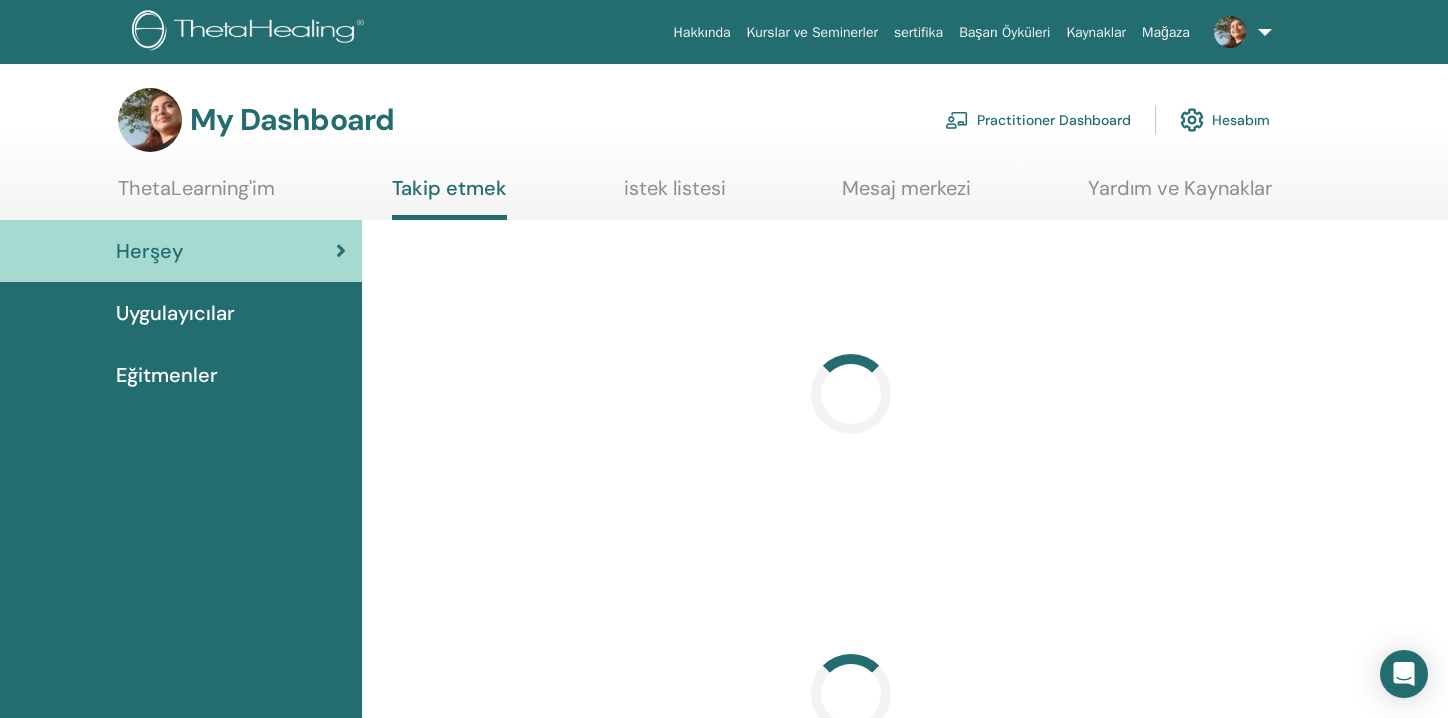scroll, scrollTop: 0, scrollLeft: 0, axis: both 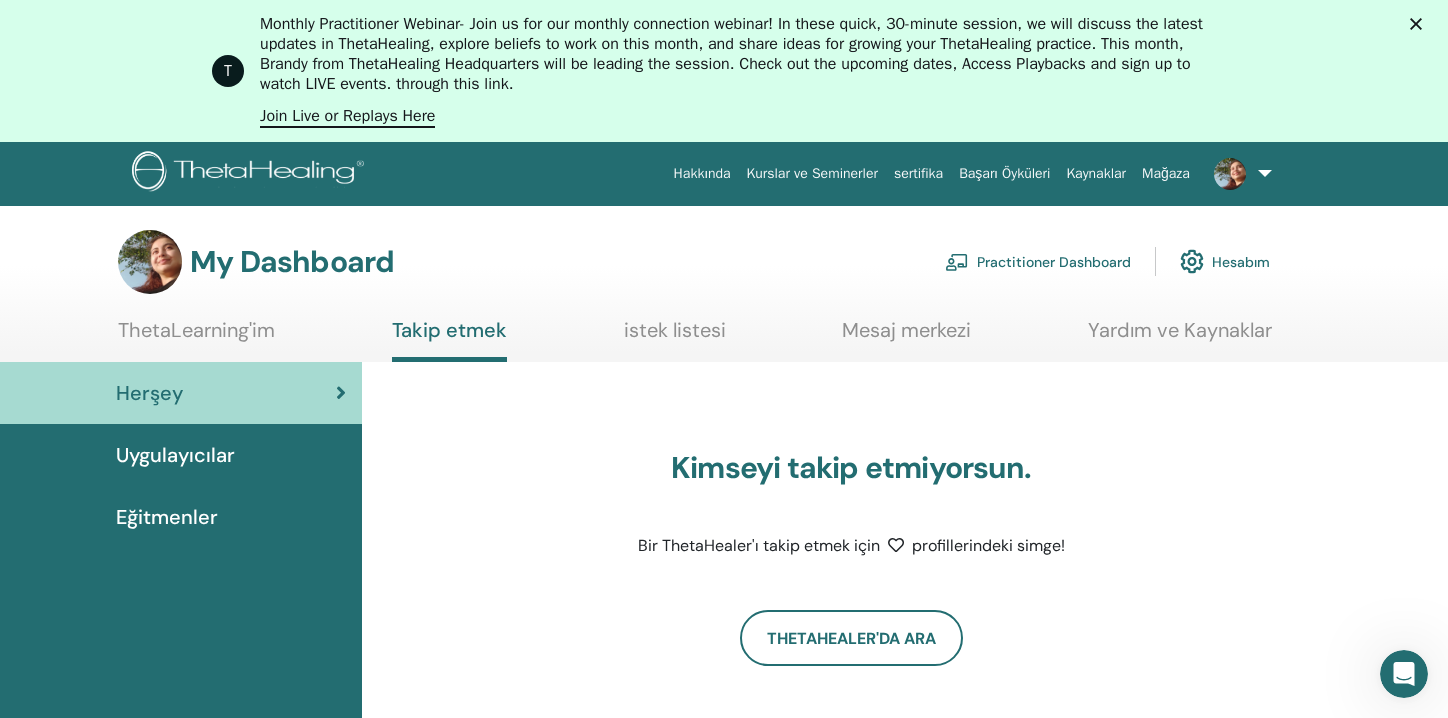 click on "istek listesi" at bounding box center [675, 337] 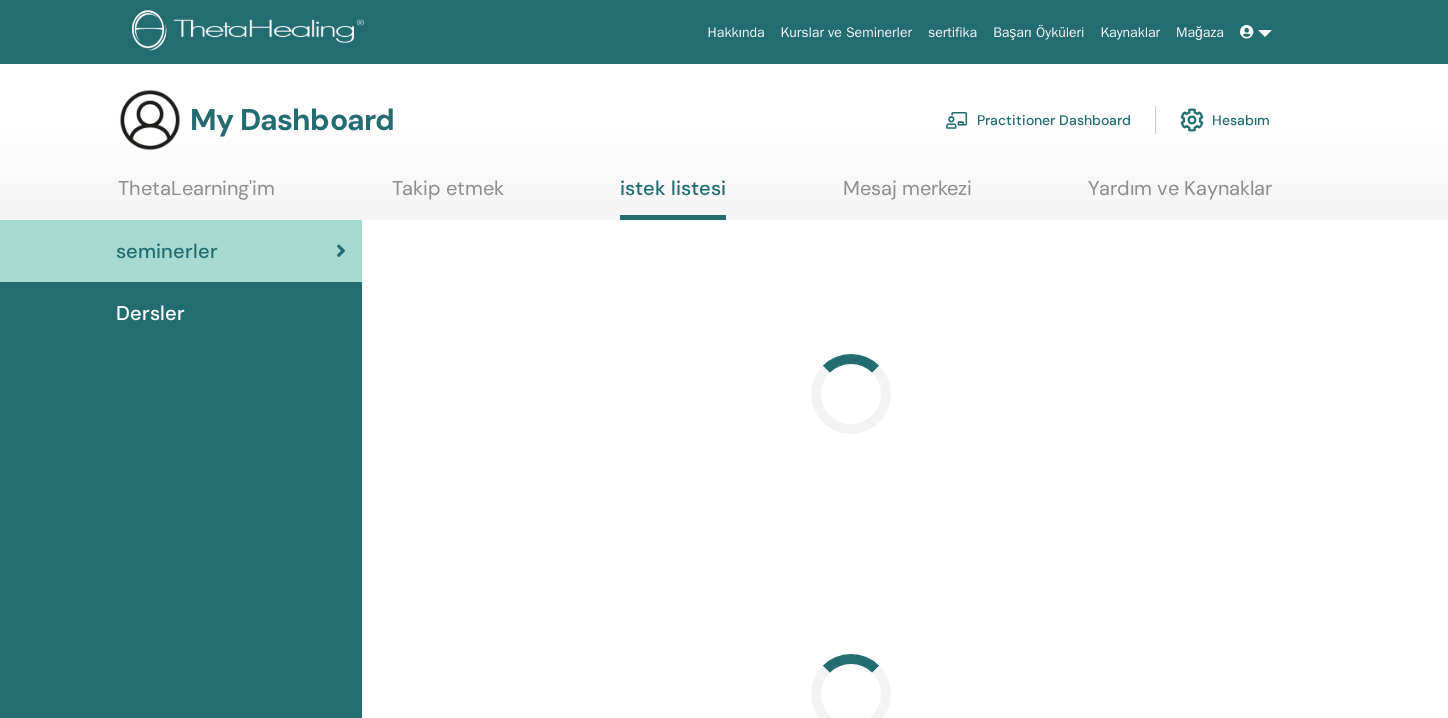 scroll, scrollTop: 0, scrollLeft: 0, axis: both 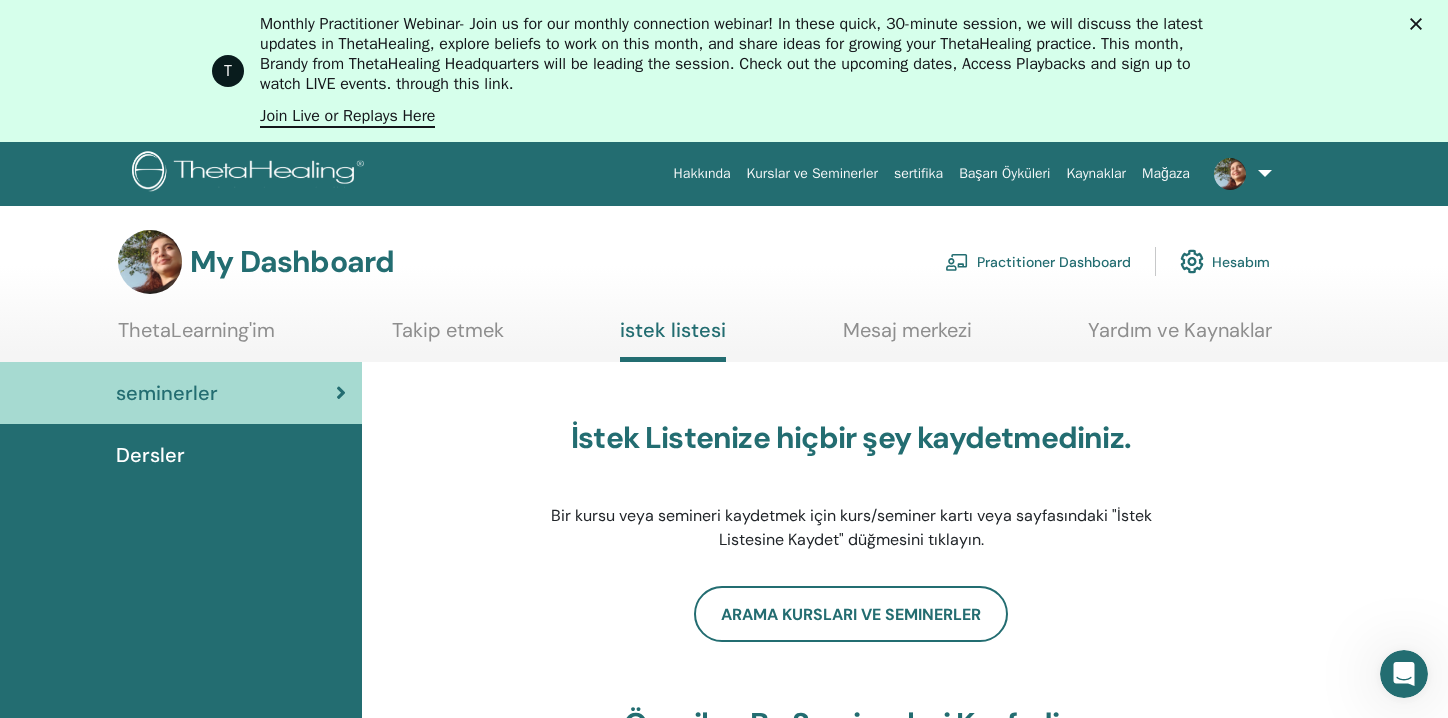 click on "ThetaLearning'im" at bounding box center (196, 337) 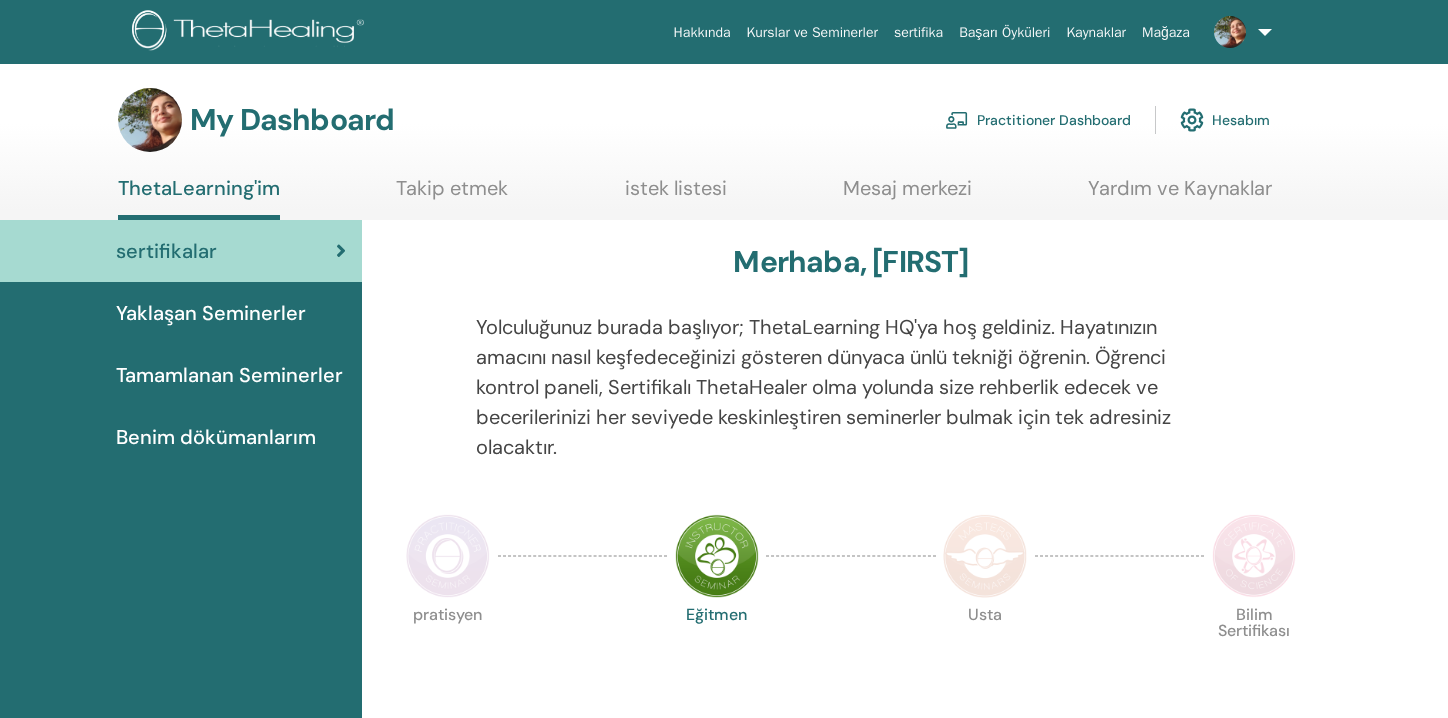 scroll, scrollTop: 0, scrollLeft: 0, axis: both 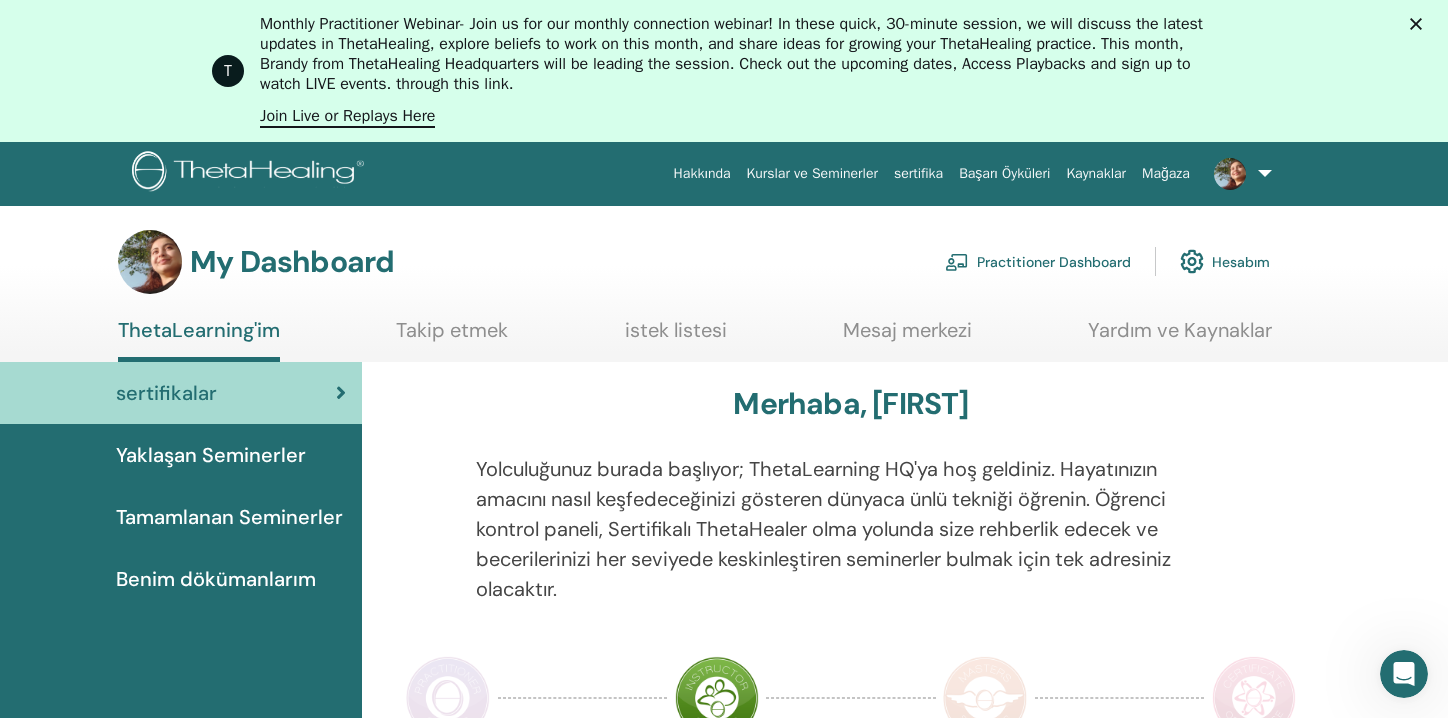 click at bounding box center [150, 262] 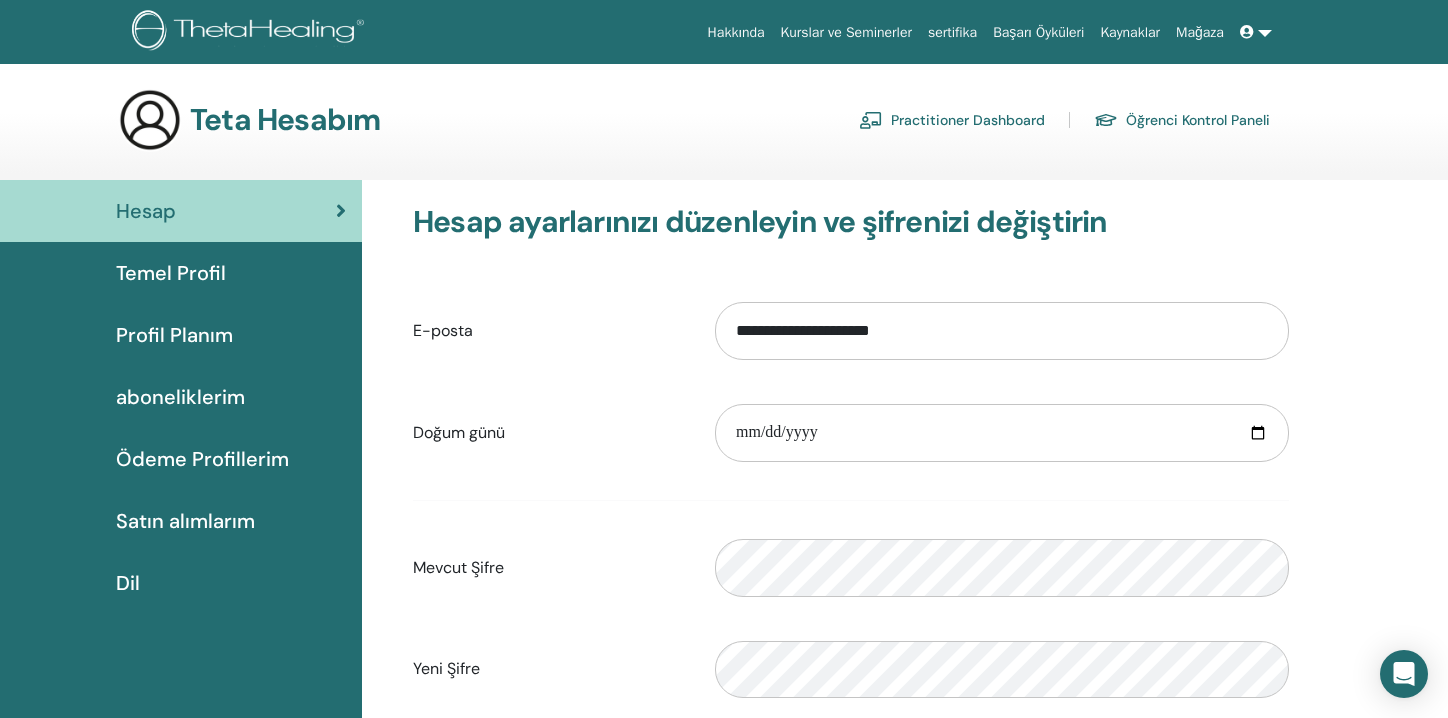 scroll, scrollTop: 0, scrollLeft: 0, axis: both 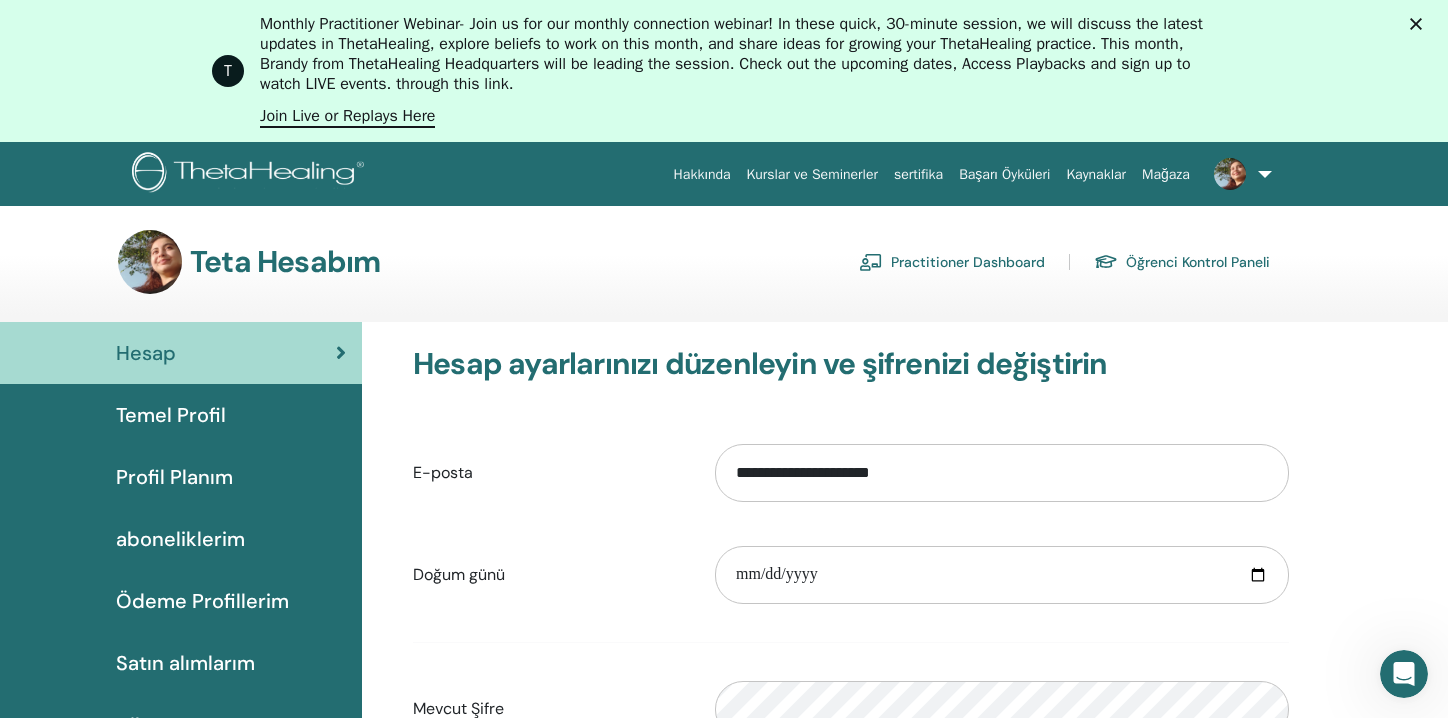 click on "Temel Profil" at bounding box center (171, 415) 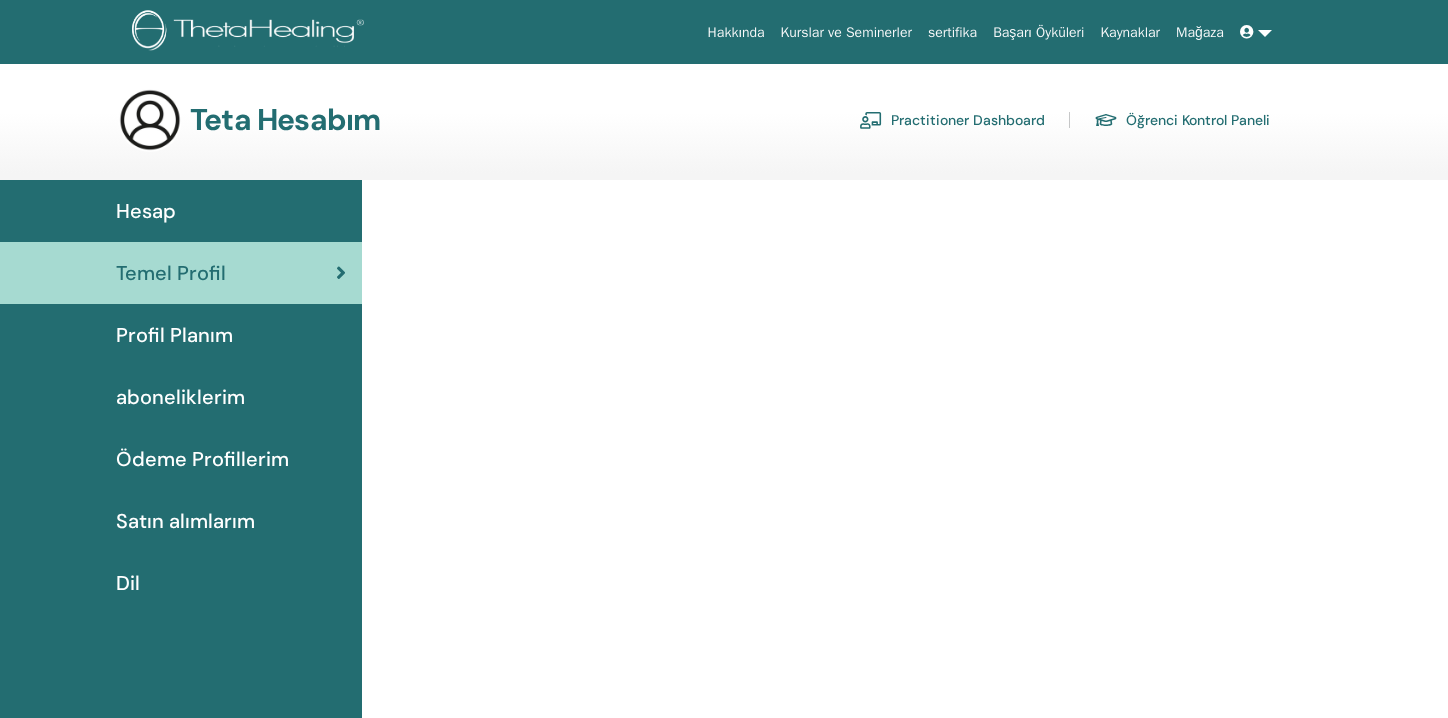 scroll, scrollTop: 0, scrollLeft: 0, axis: both 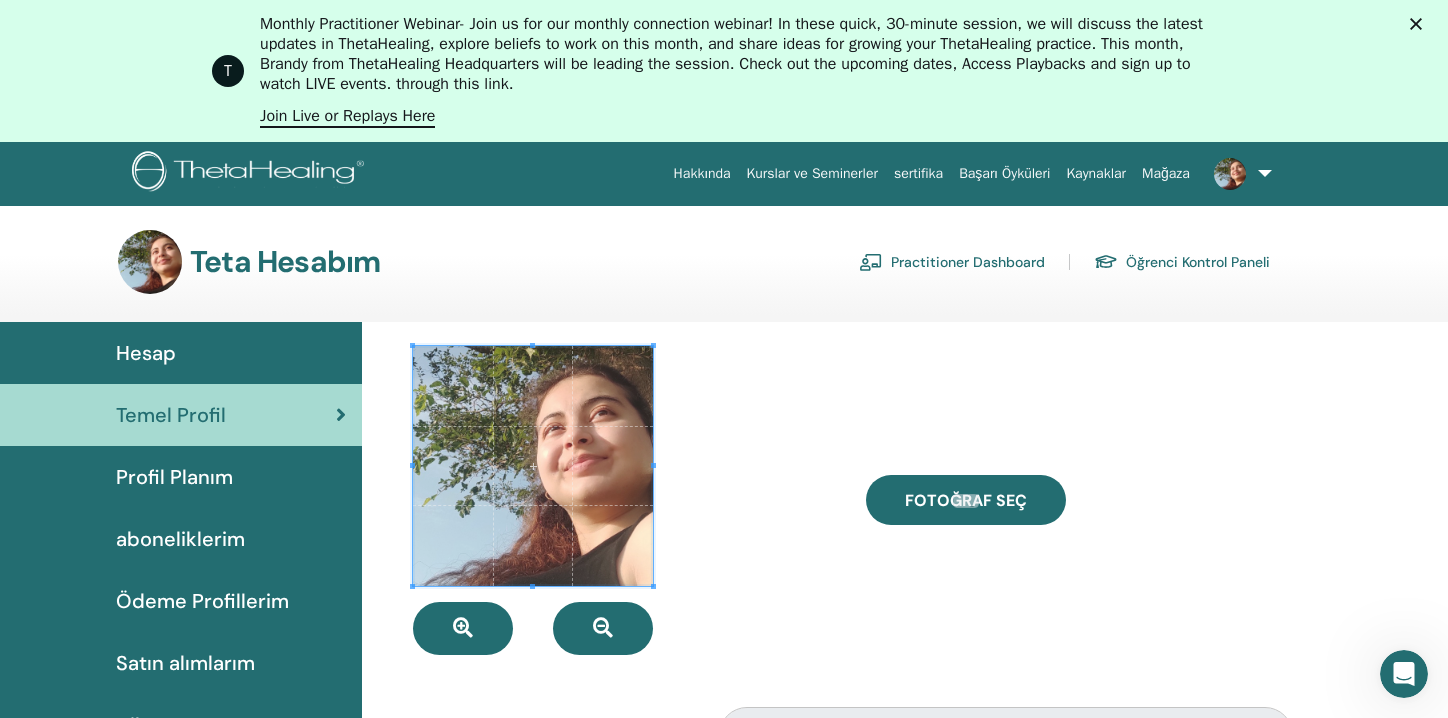 click on "Profil Planım" at bounding box center [174, 477] 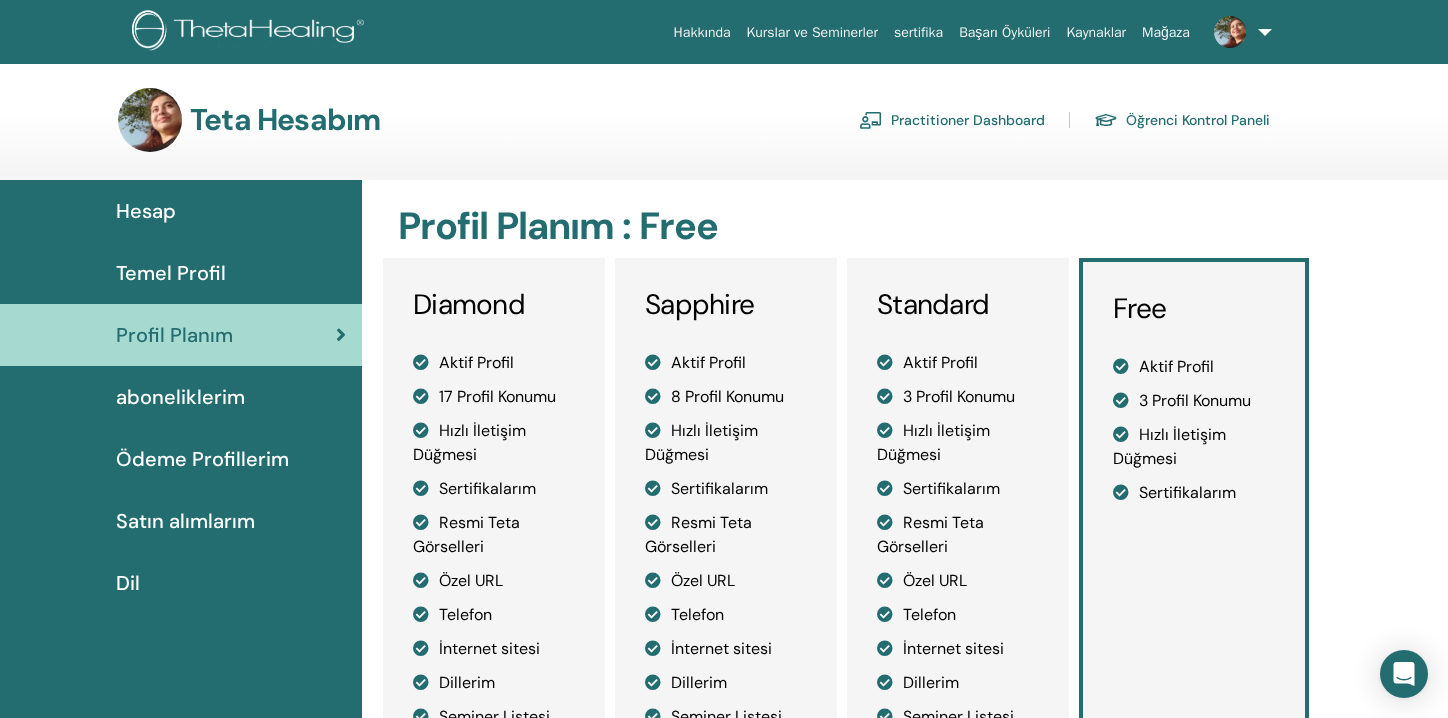 scroll, scrollTop: 0, scrollLeft: 0, axis: both 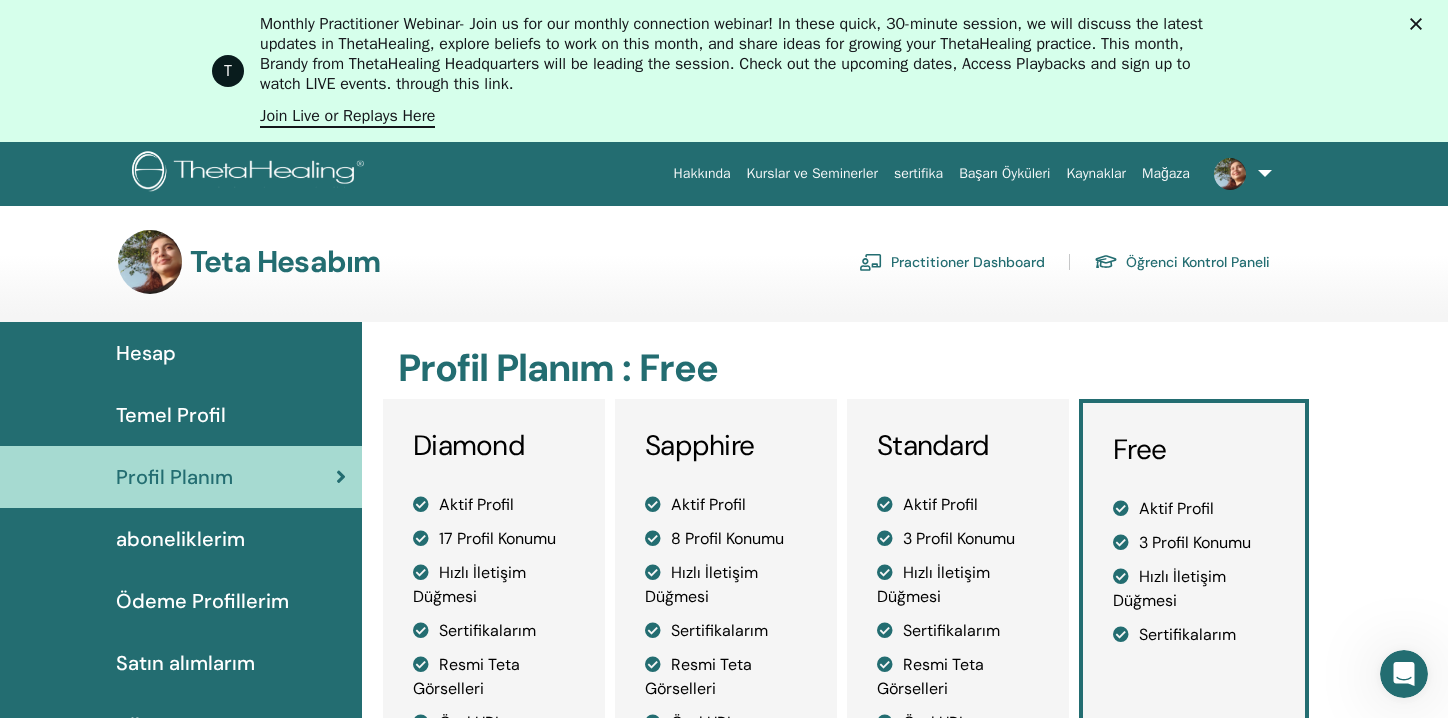 click on "Kurslar ve Seminerler" at bounding box center [812, 173] 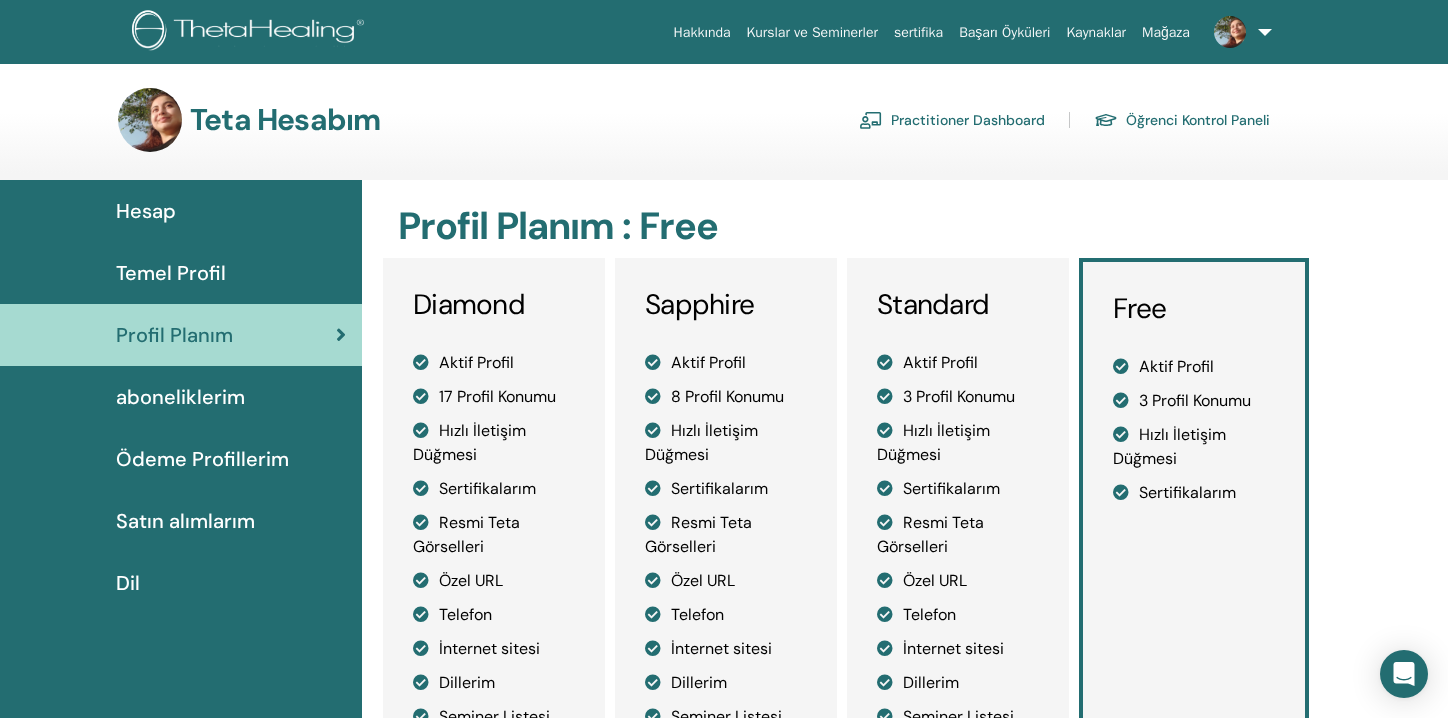 scroll, scrollTop: 0, scrollLeft: 0, axis: both 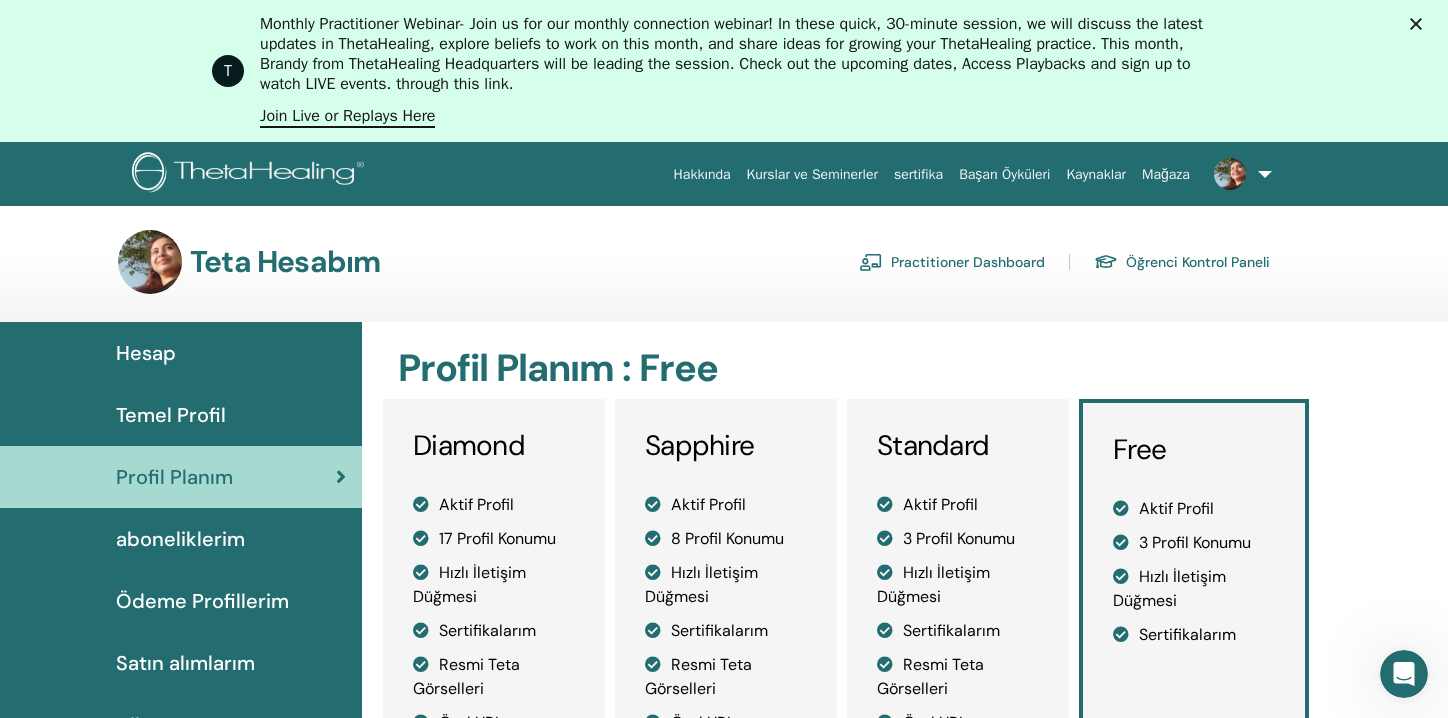 click on "Öğrenci Kontrol Paneli" at bounding box center (1182, 262) 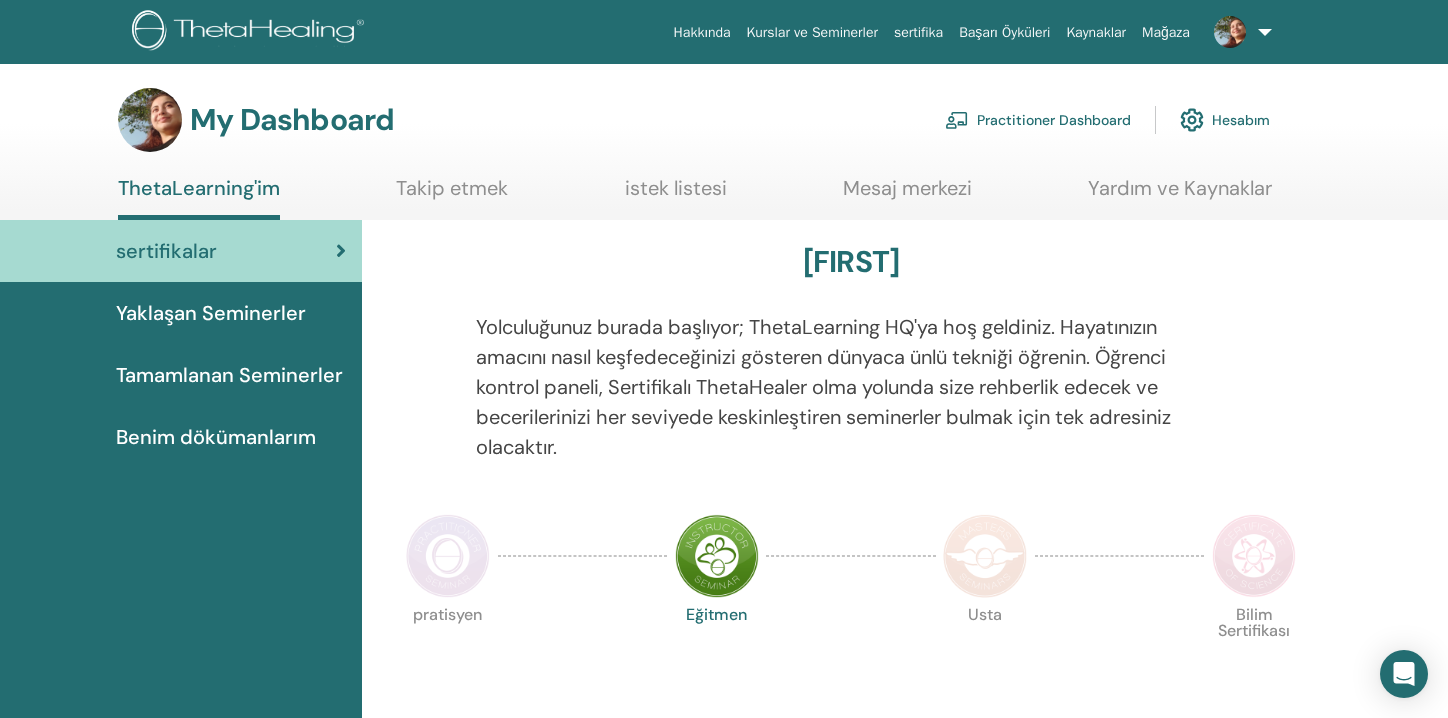 scroll, scrollTop: 0, scrollLeft: 0, axis: both 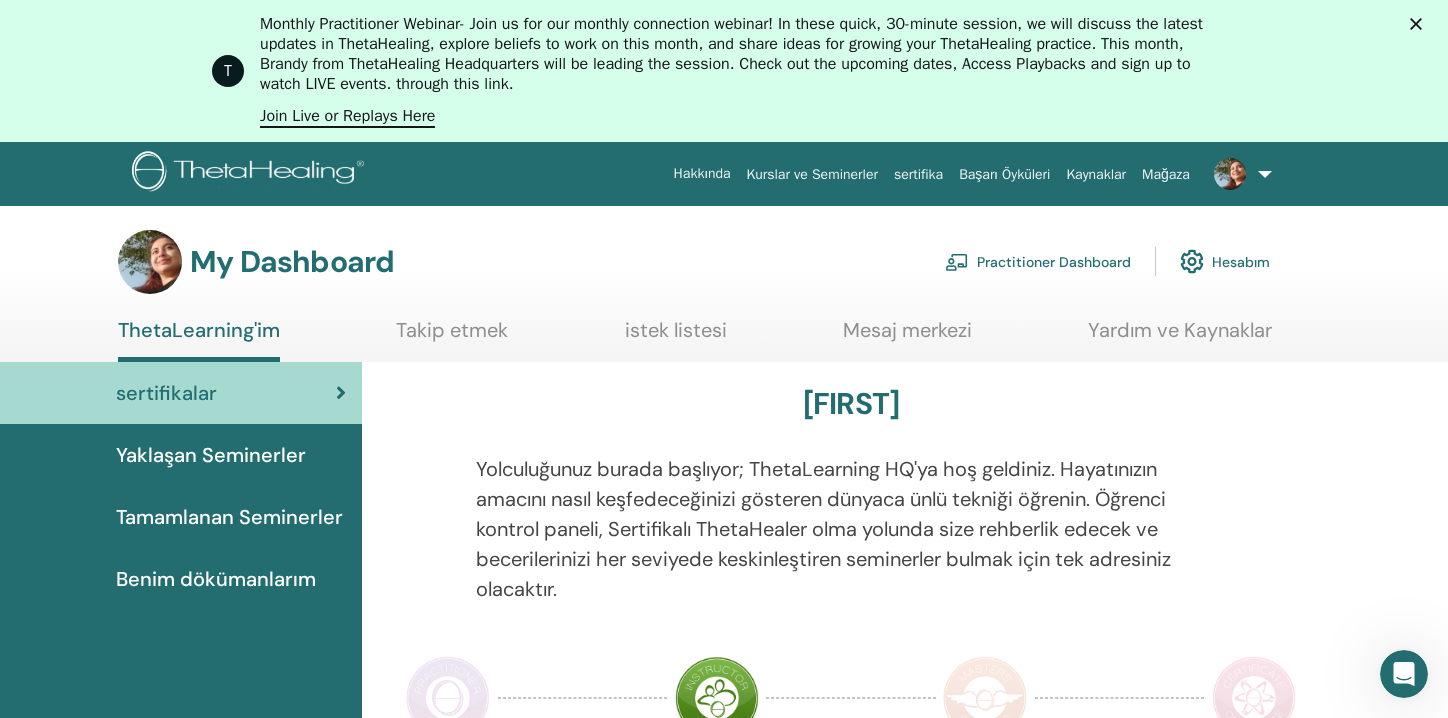 click on "Hakkında" at bounding box center (702, 173) 